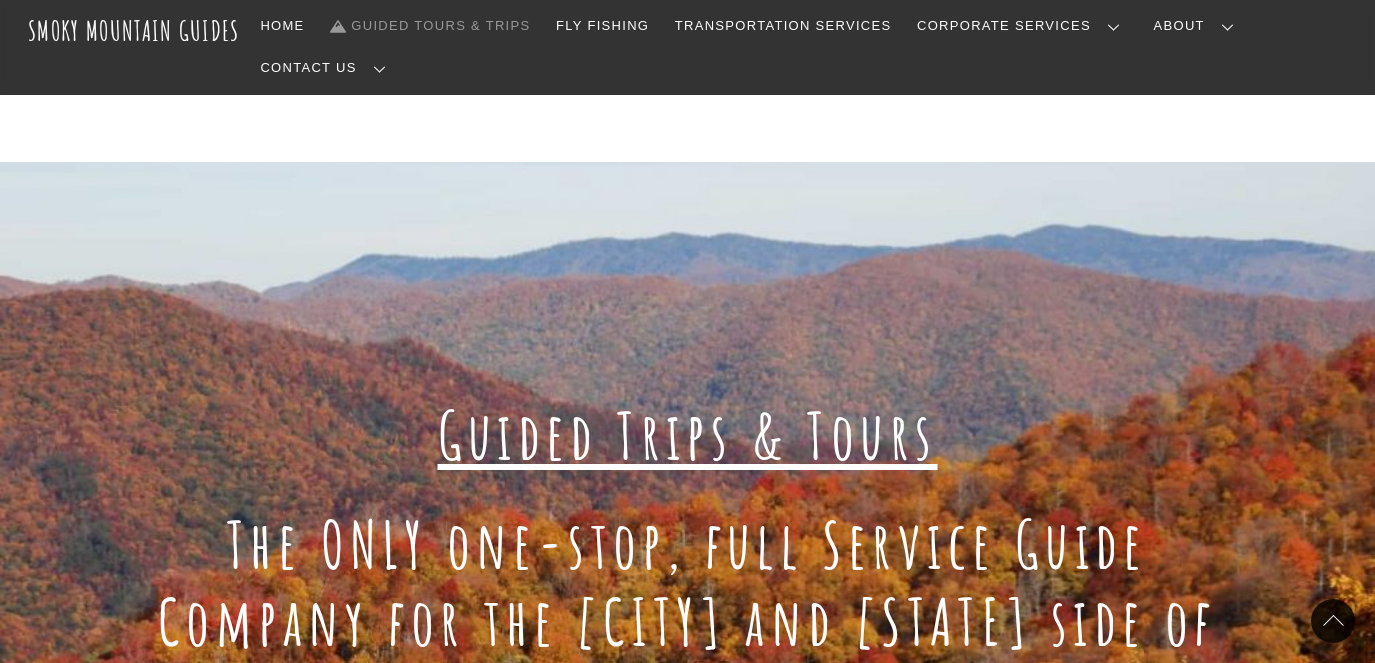scroll, scrollTop: 783, scrollLeft: 0, axis: vertical 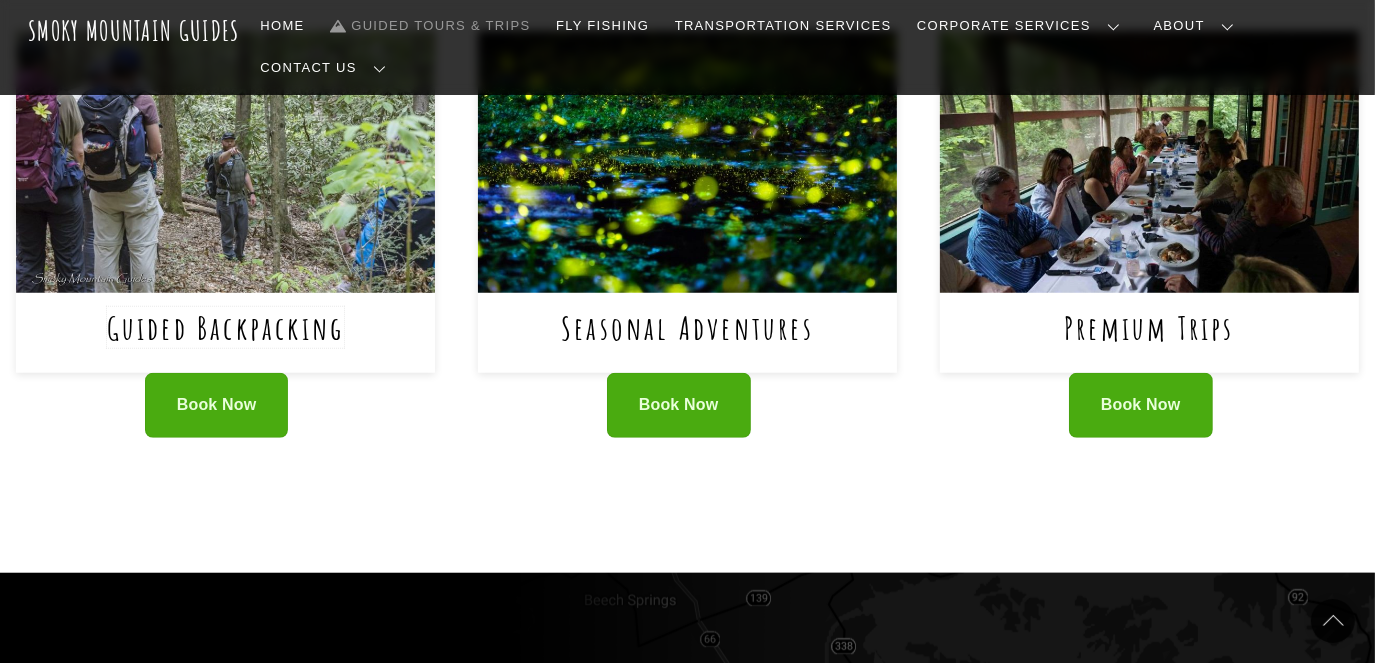 click on "Guided Backpacking" at bounding box center [226, 327] 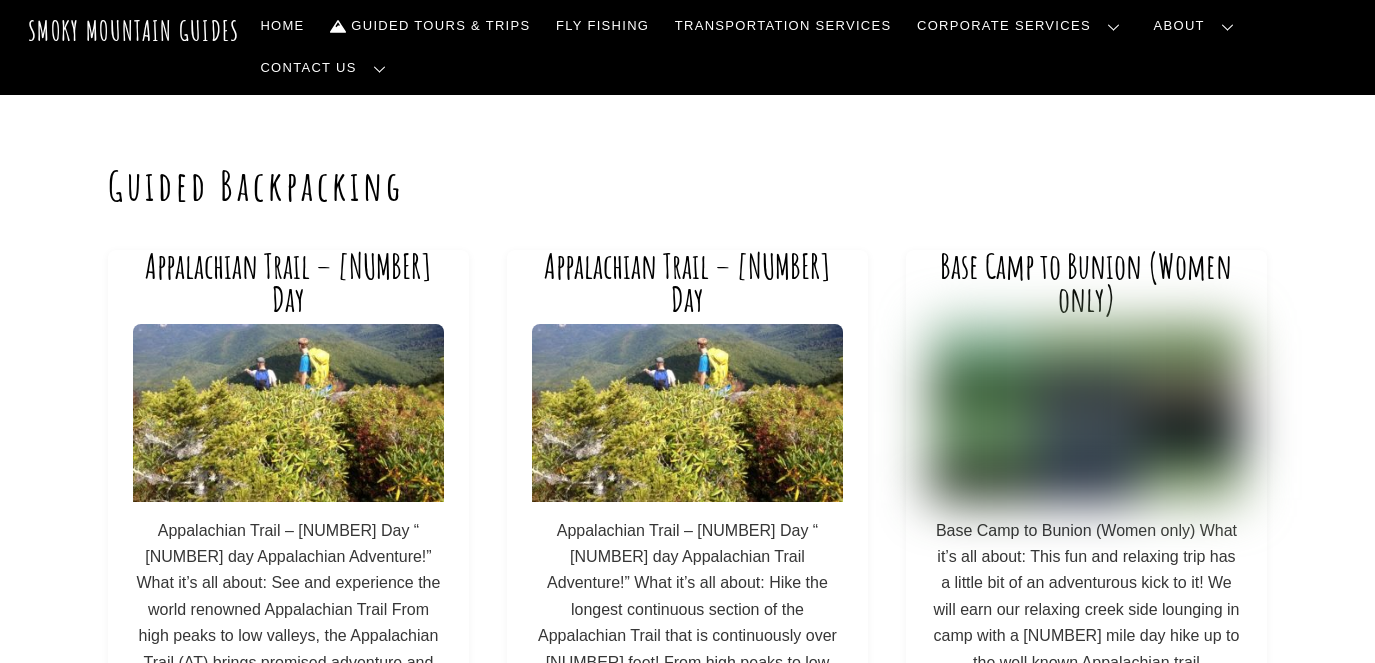 scroll, scrollTop: 0, scrollLeft: 0, axis: both 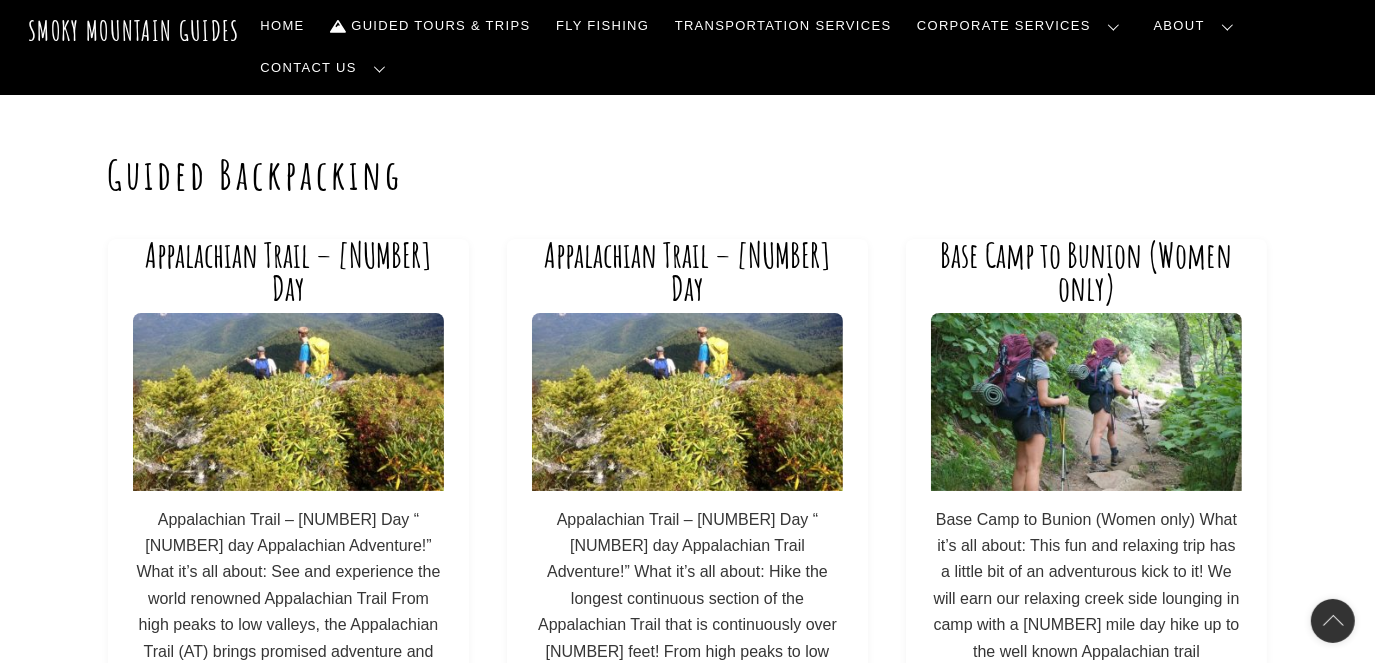 click on "Base Camp to Bunion (Women only)
Basecamp to Bunion (women only) What it’s all about: This fun and relaxing trip has a little bit of an adventurous kick to it! We will earn our relaxing creek side lounging in camp with a 10 mile day hike up to the well known Appalachian trail destination, Charlie’s Bunion on day 2! The relatively […]" at bounding box center (1087, 505) 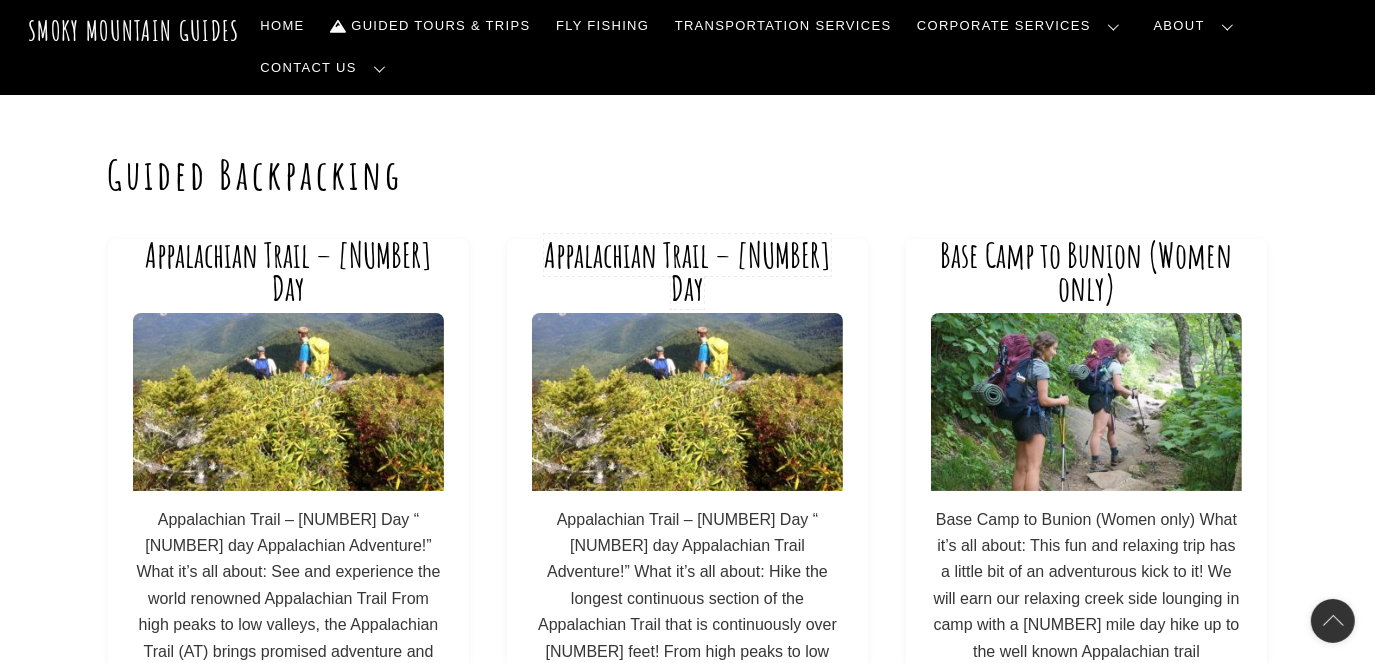 click on "Appalachian Trail – 4 Day" at bounding box center [687, 272] 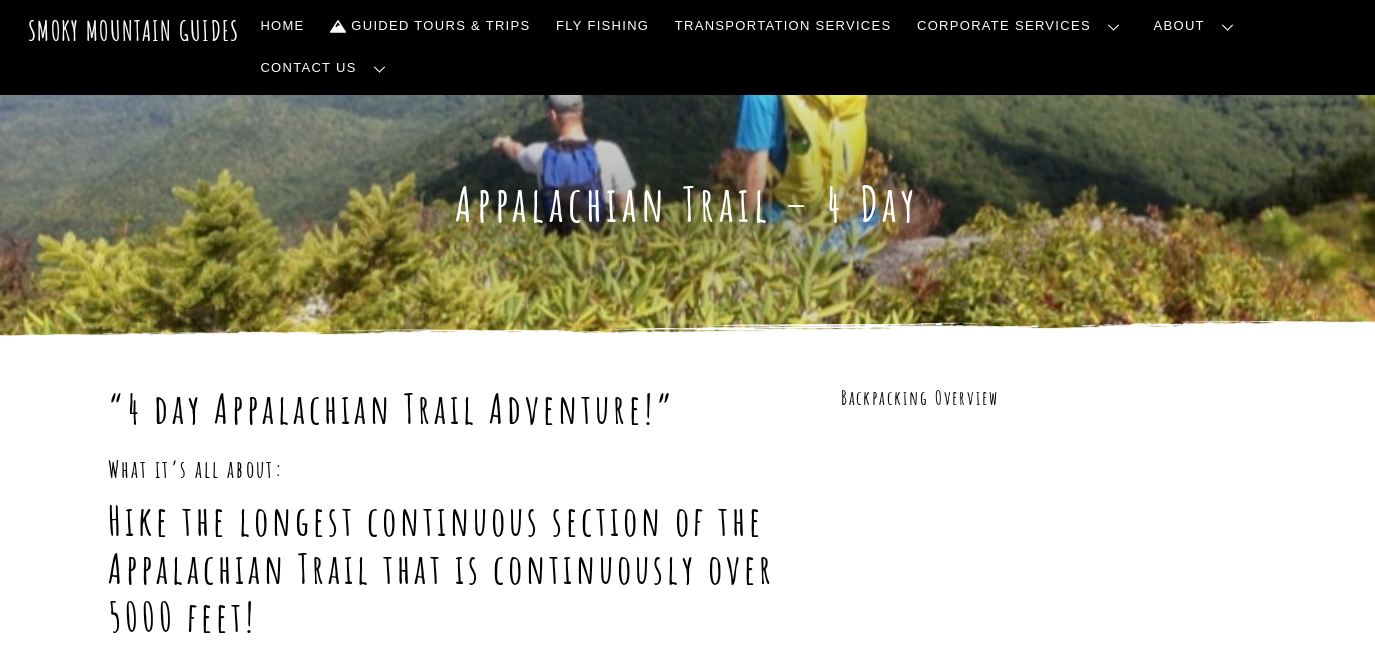 scroll, scrollTop: 0, scrollLeft: 0, axis: both 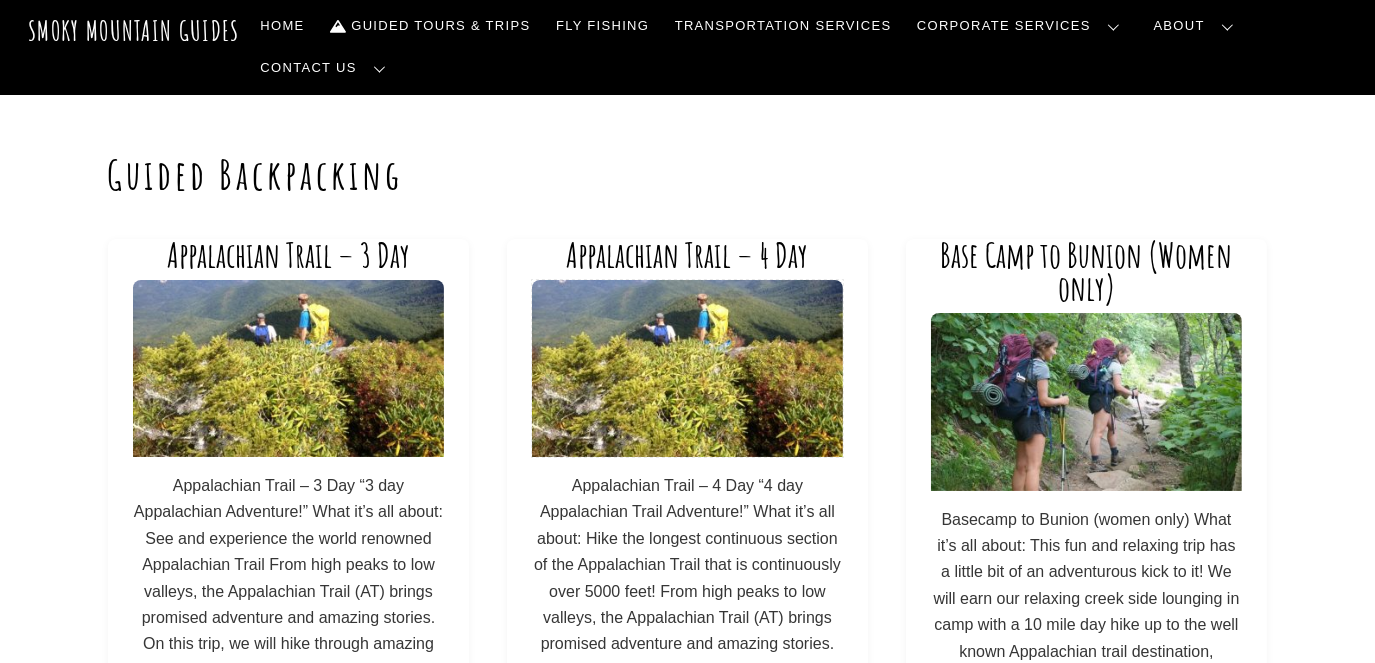 click at bounding box center (687, 368) 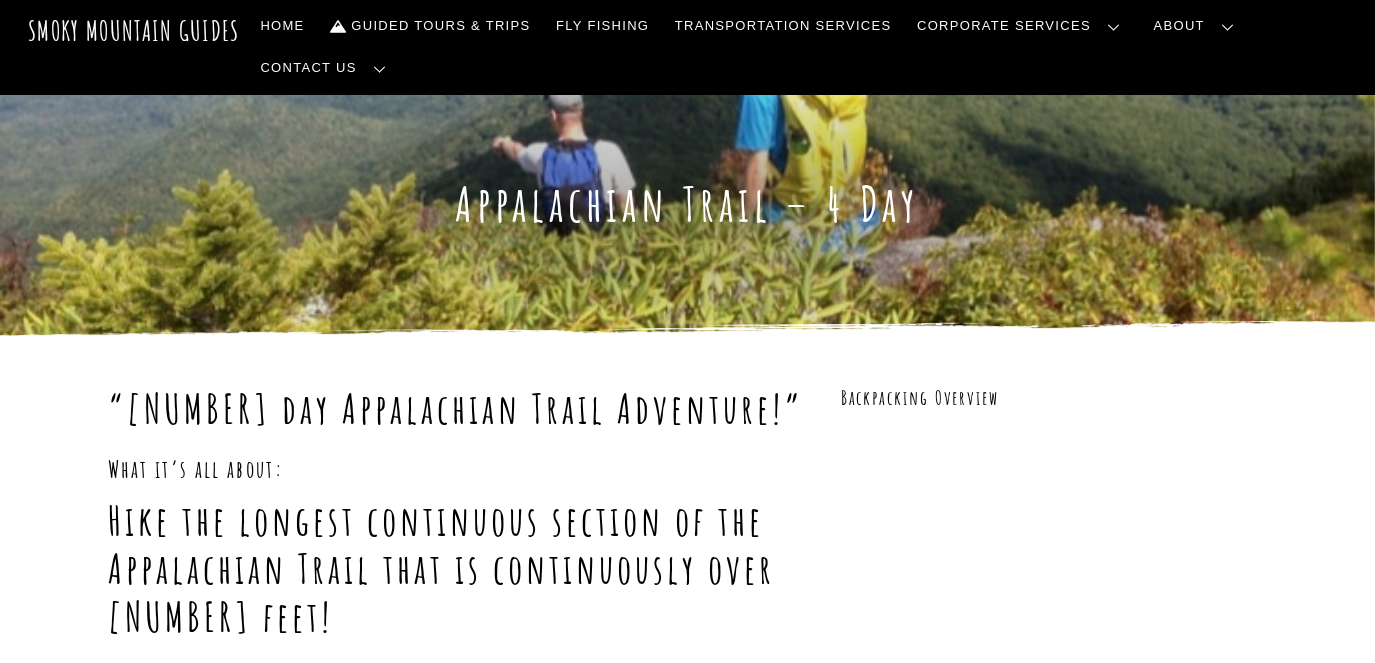 scroll, scrollTop: 306, scrollLeft: 0, axis: vertical 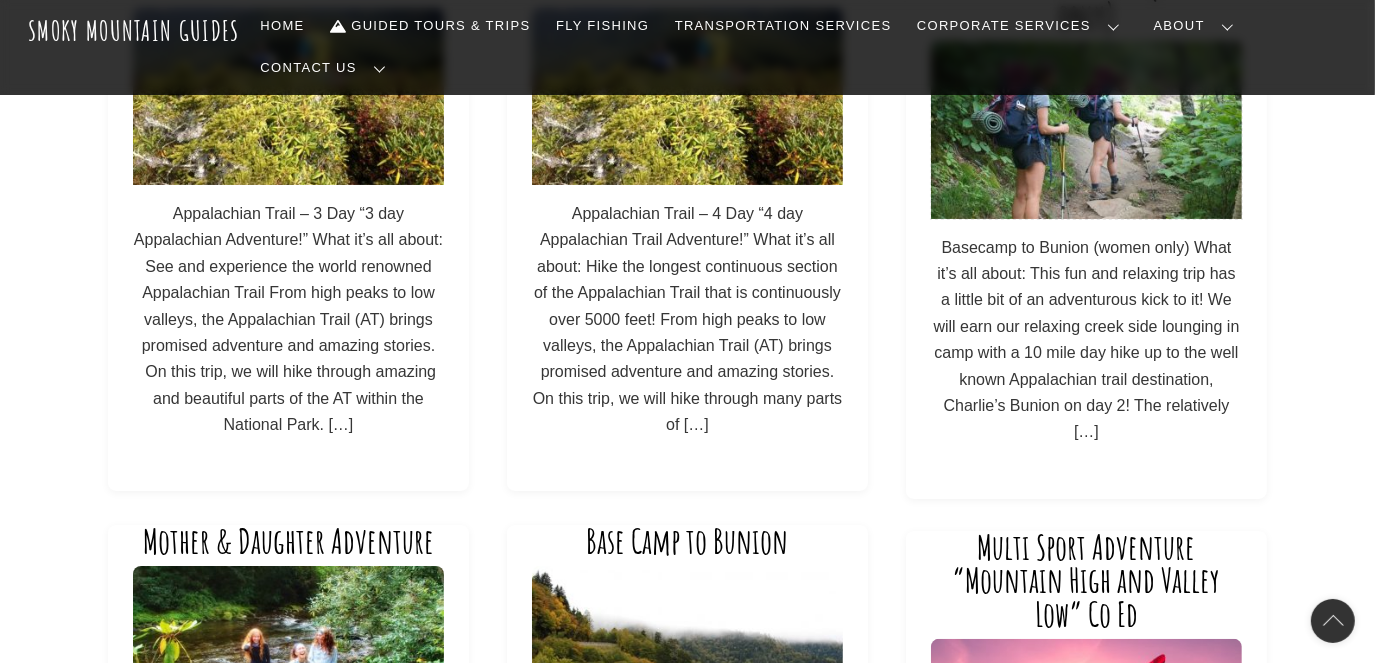click at bounding box center [1086, 129] 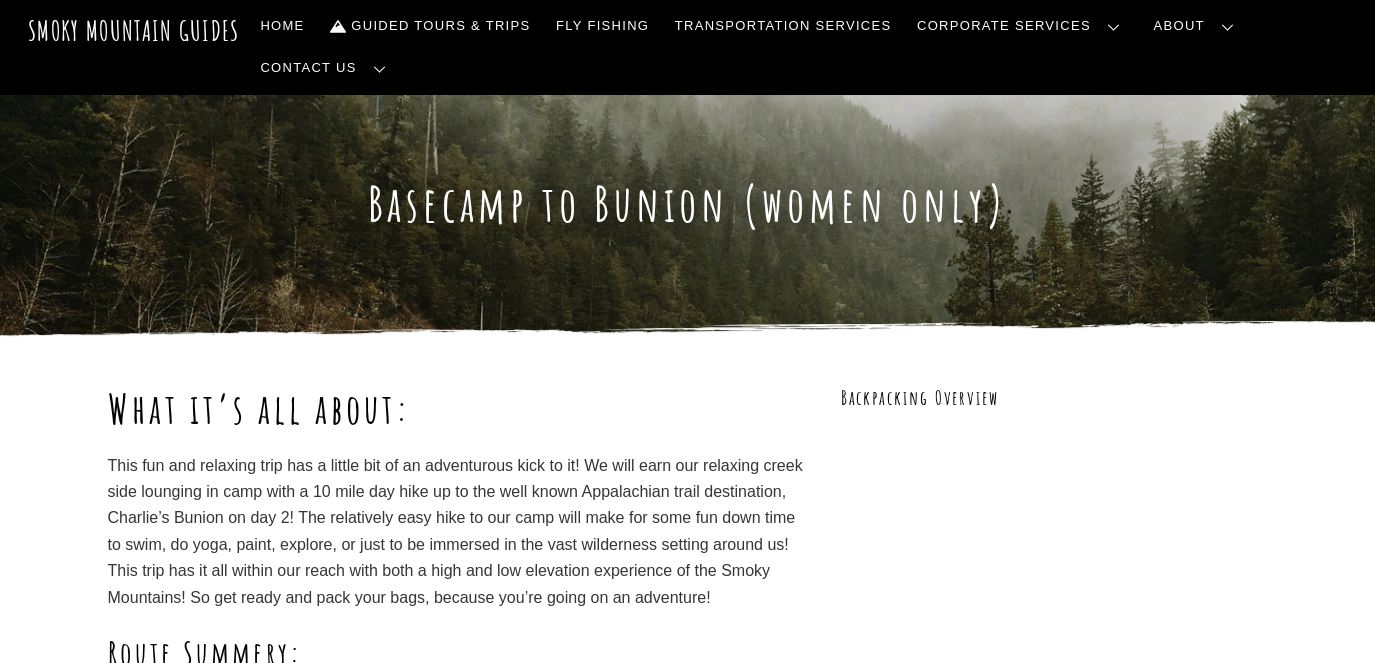 scroll, scrollTop: 0, scrollLeft: 0, axis: both 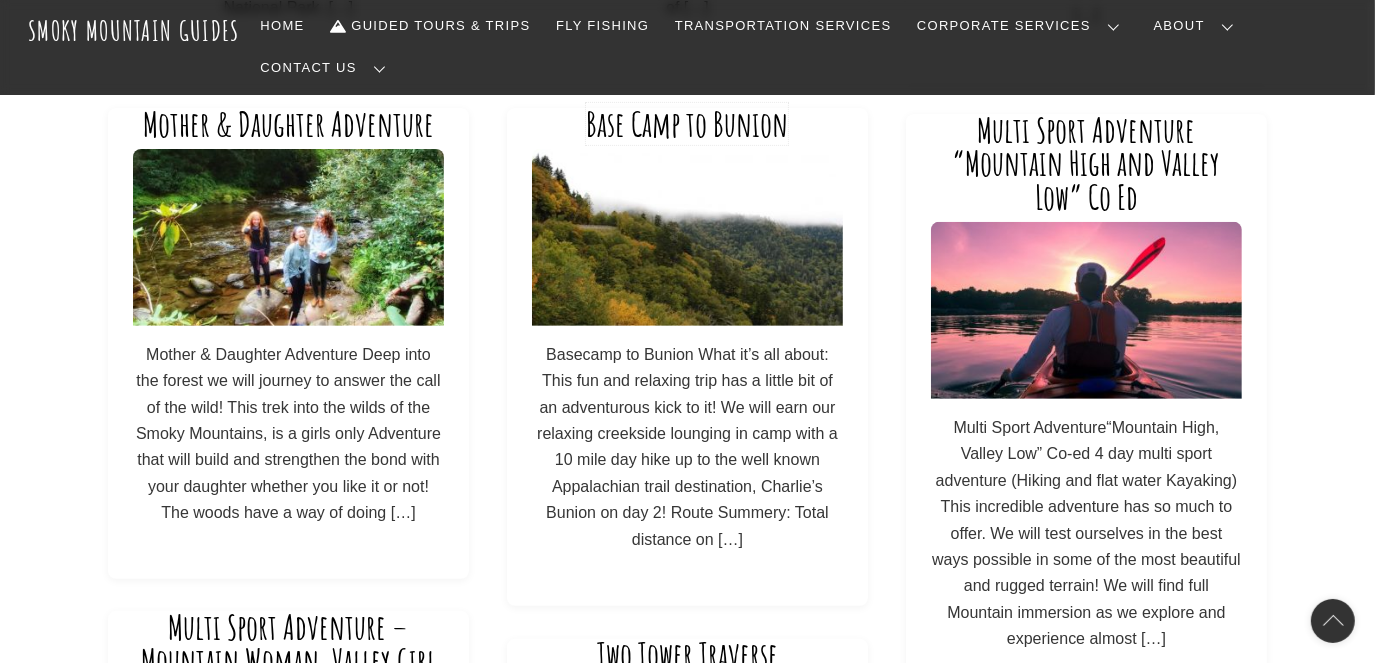 click on "Base Camp to Bunion" at bounding box center (687, 124) 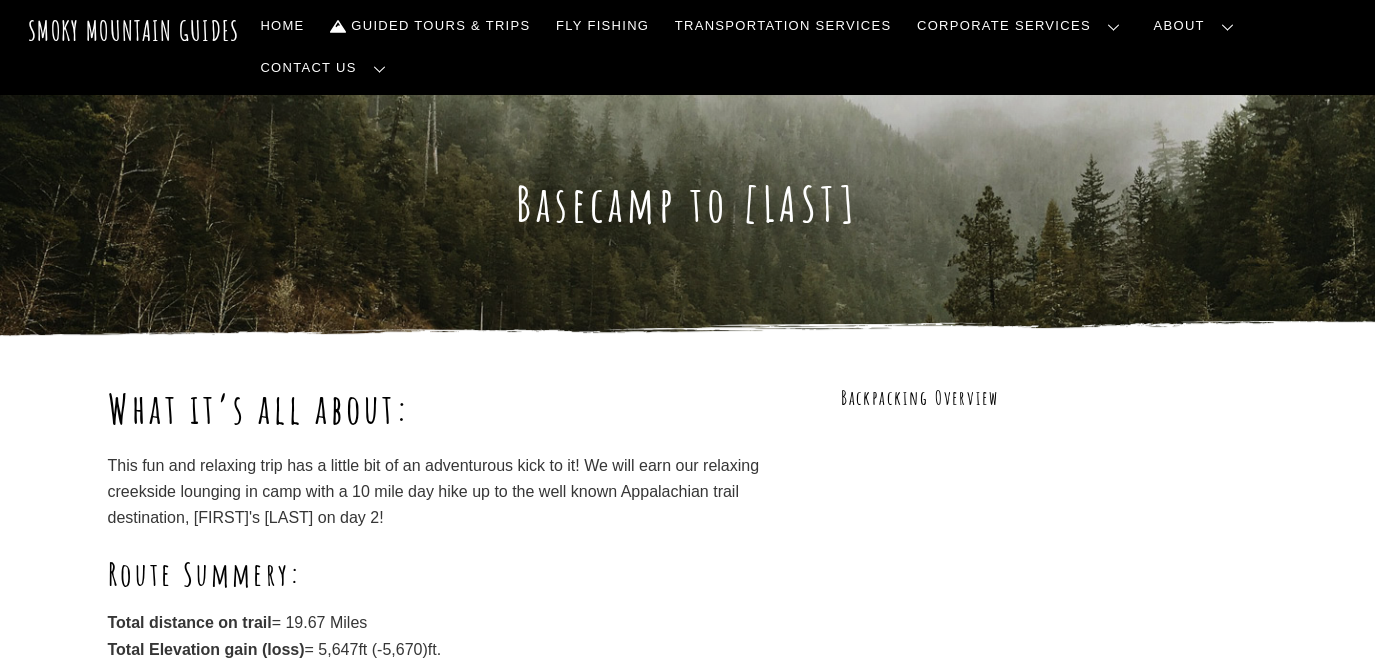 scroll, scrollTop: 0, scrollLeft: 0, axis: both 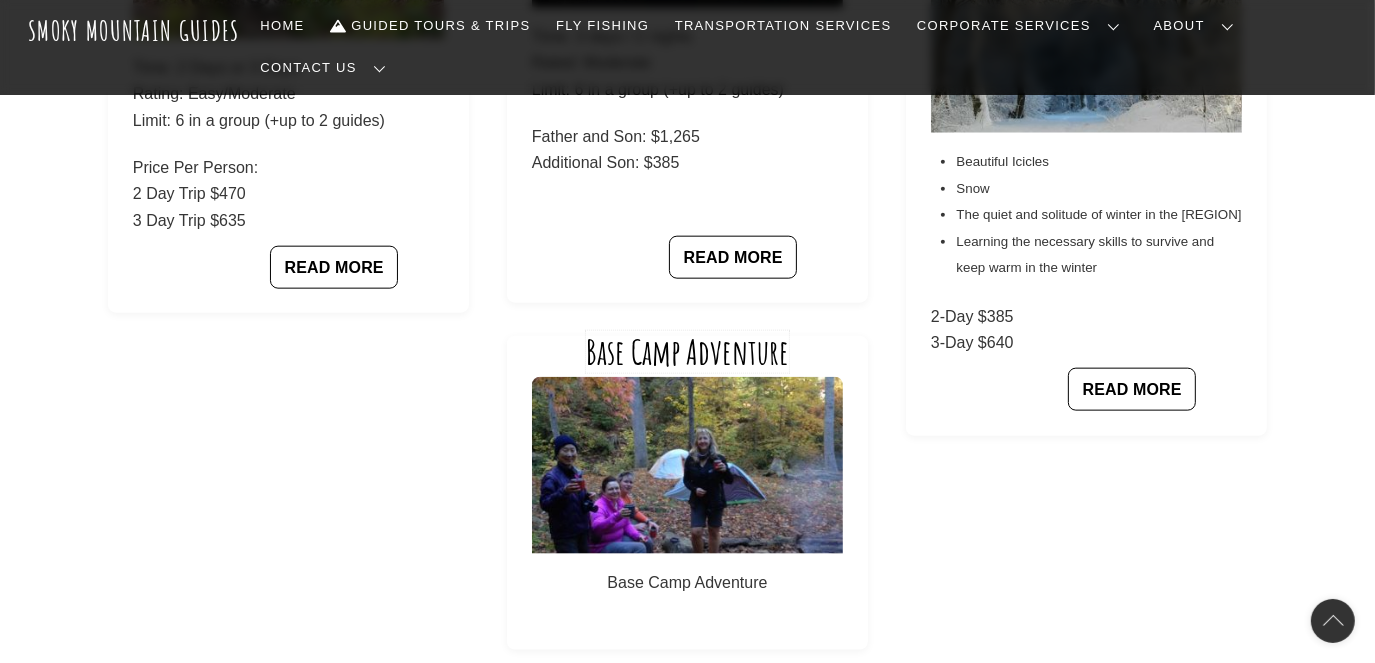 click on "Base Camp Adventure" at bounding box center [687, 352] 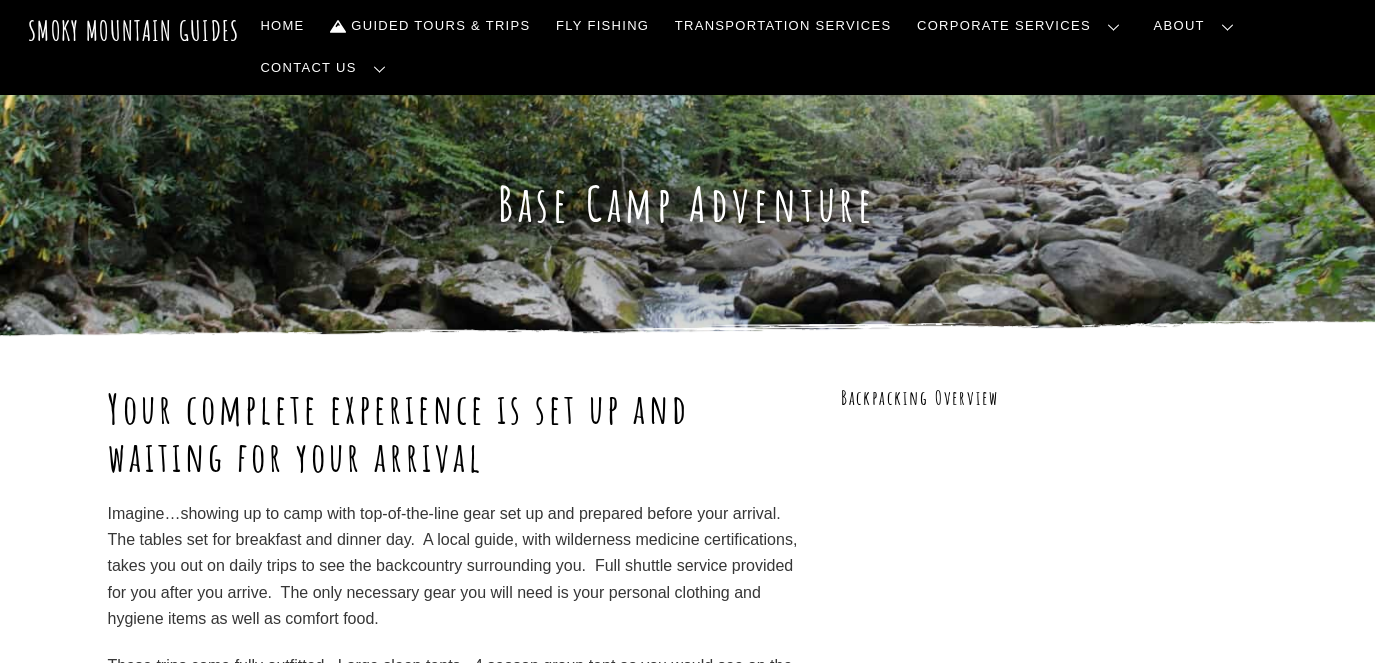 scroll, scrollTop: 0, scrollLeft: 0, axis: both 